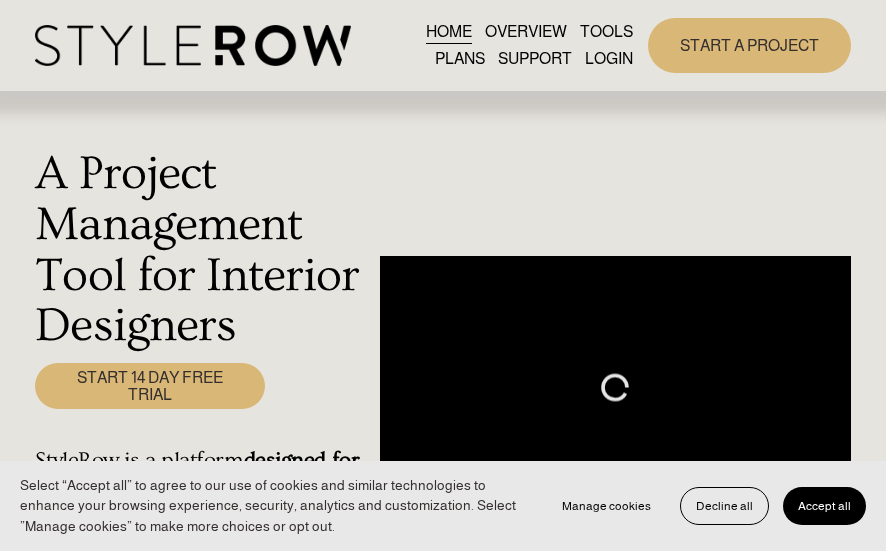 scroll, scrollTop: 0, scrollLeft: 0, axis: both 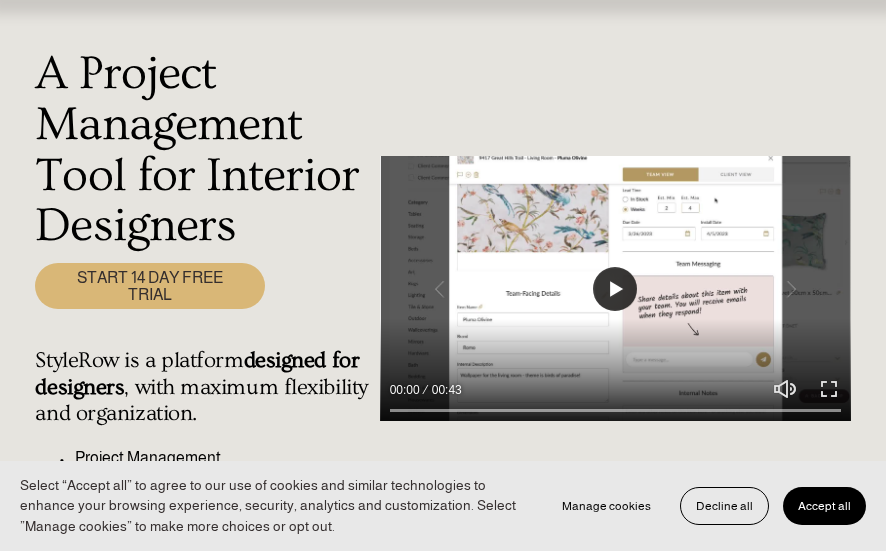 click on "Play" at bounding box center [615, 289] 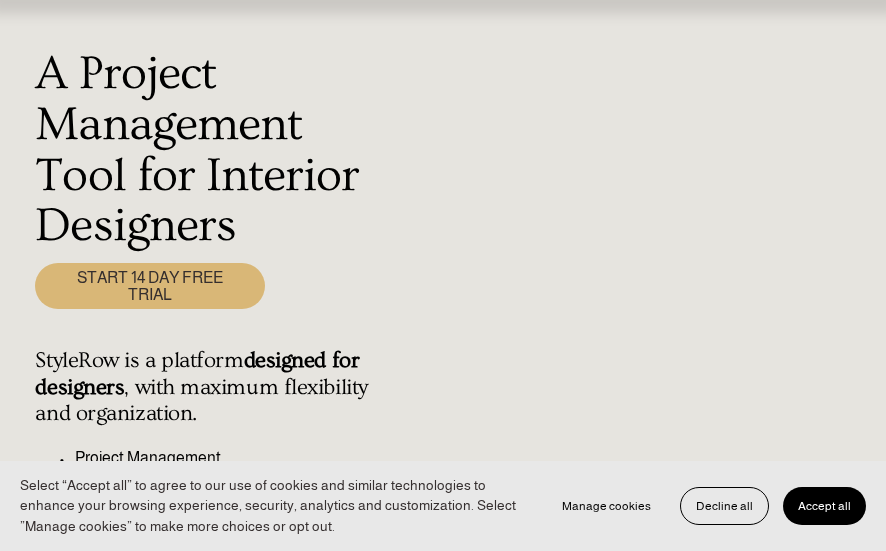 type on "99.57" 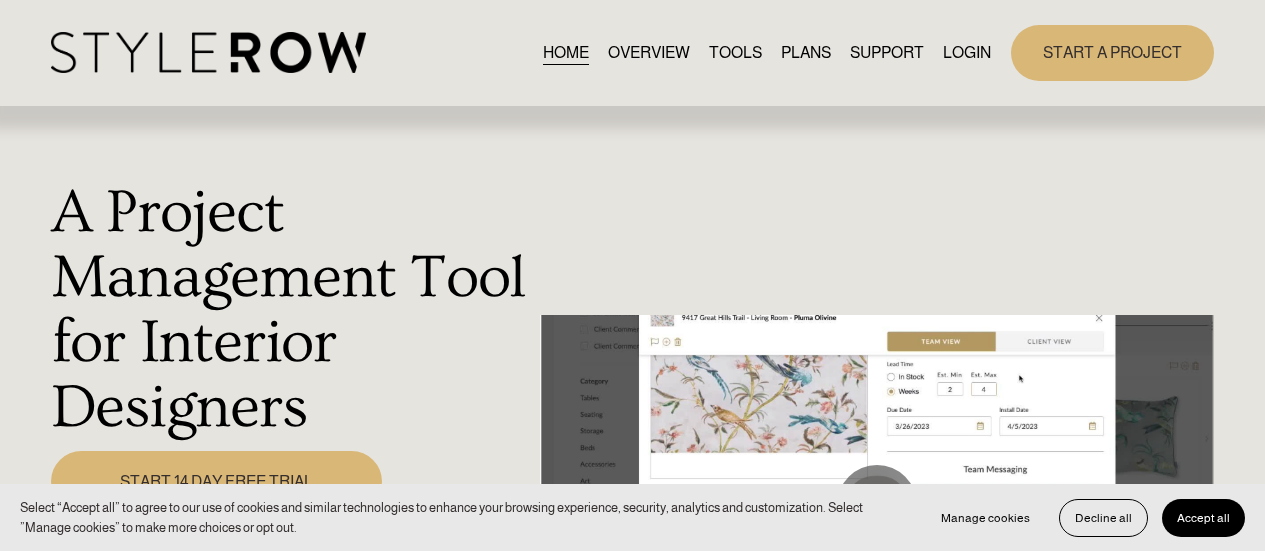 scroll, scrollTop: 0, scrollLeft: 0, axis: both 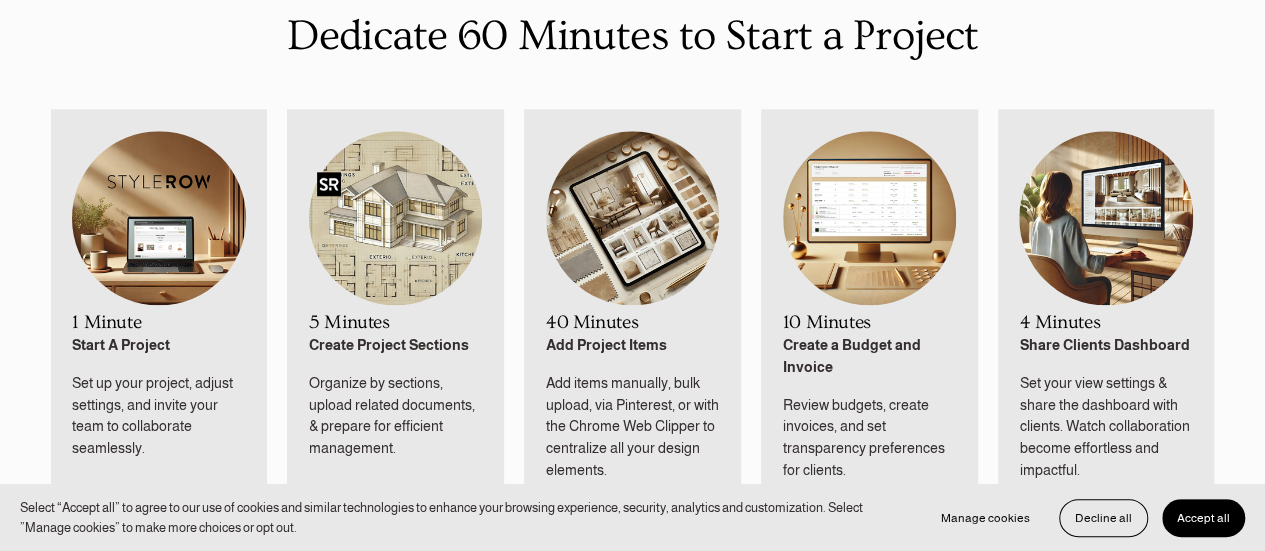 click 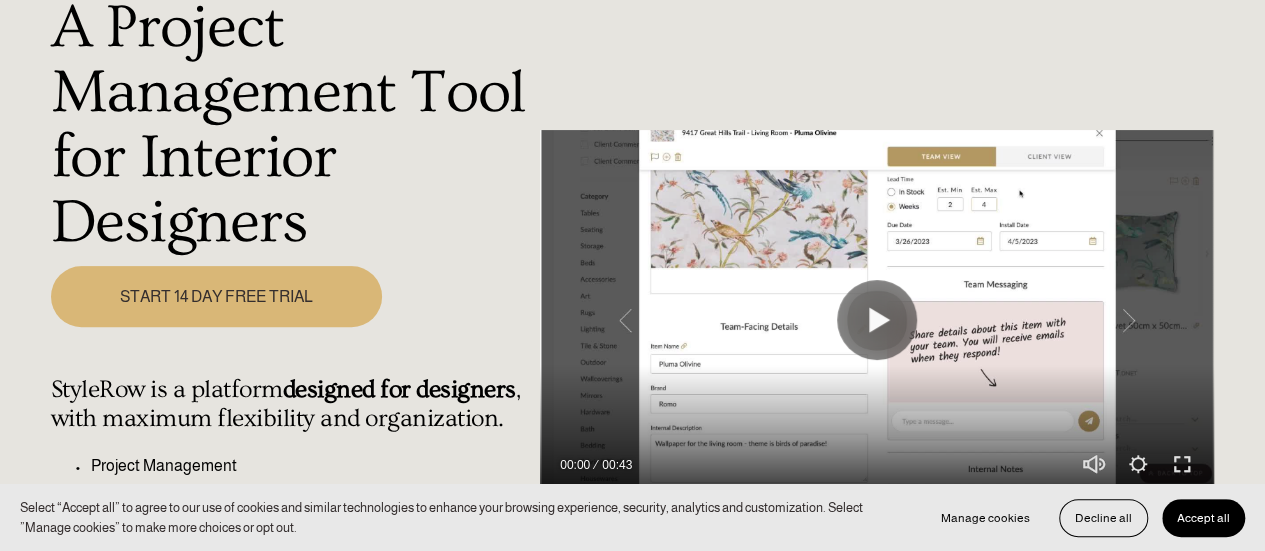 scroll, scrollTop: 200, scrollLeft: 0, axis: vertical 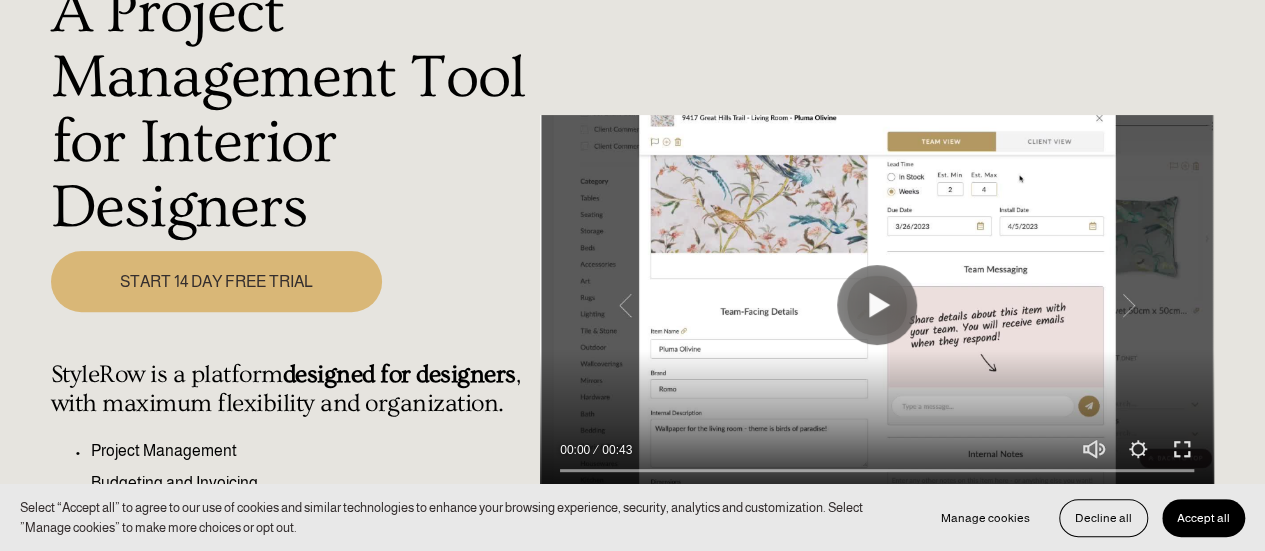 click on "START 14 DAY FREE TRIAL" at bounding box center (217, 281) 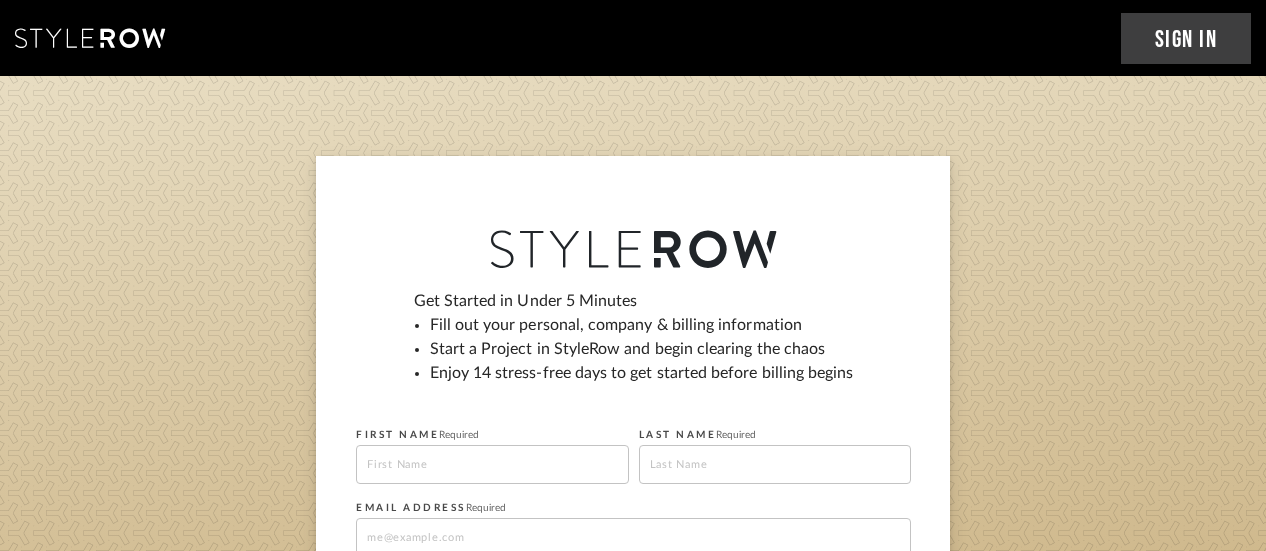 scroll, scrollTop: 0, scrollLeft: 0, axis: both 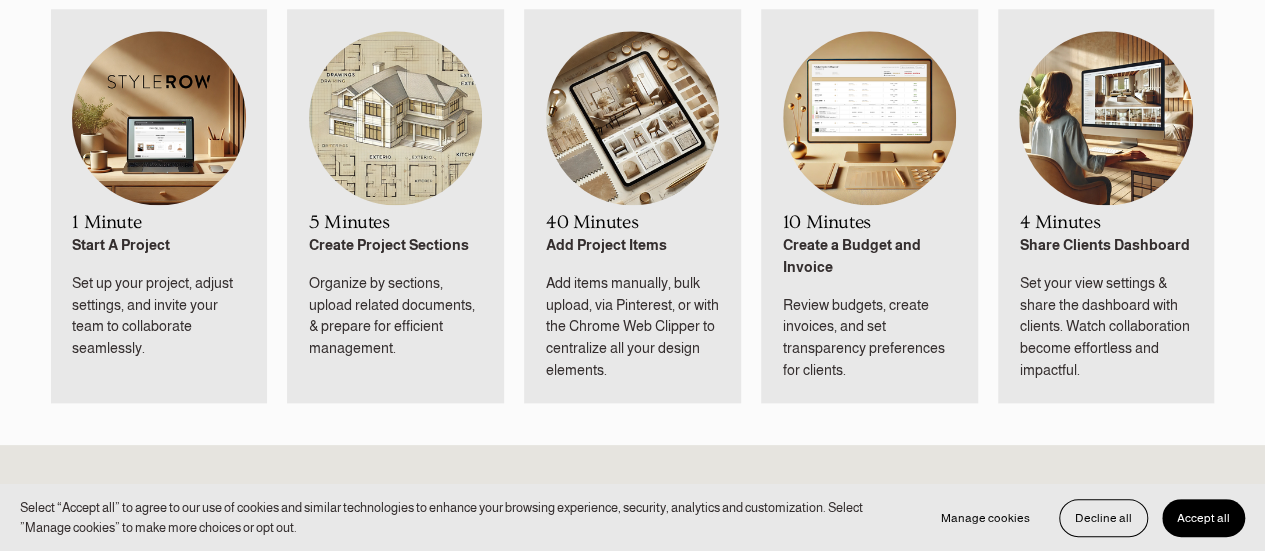 click on "Accept all" at bounding box center (1203, 518) 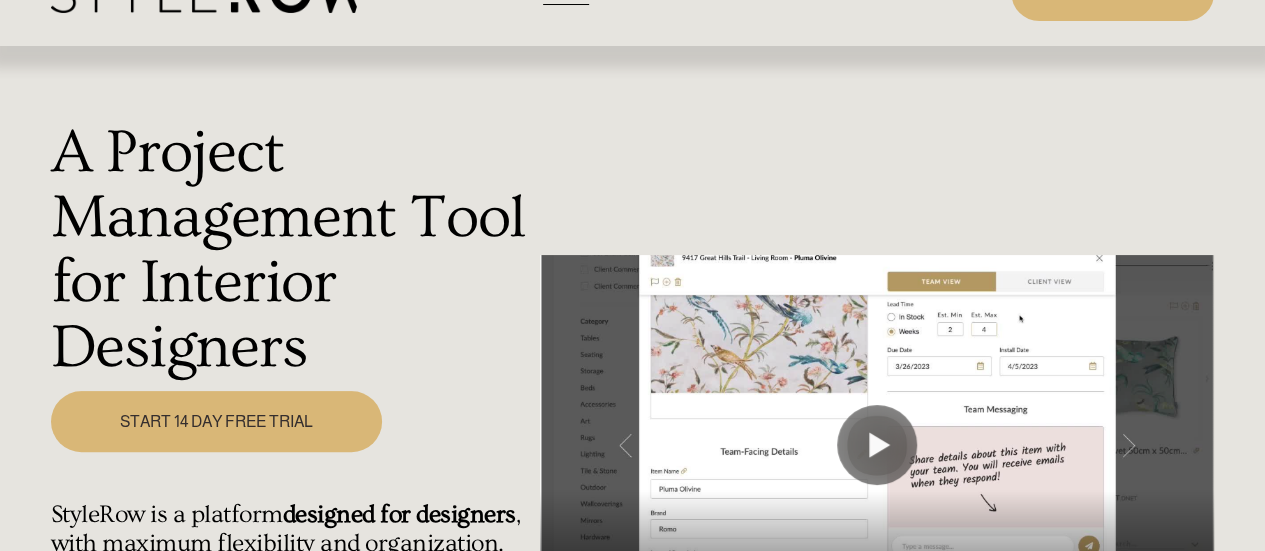 scroll, scrollTop: 0, scrollLeft: 0, axis: both 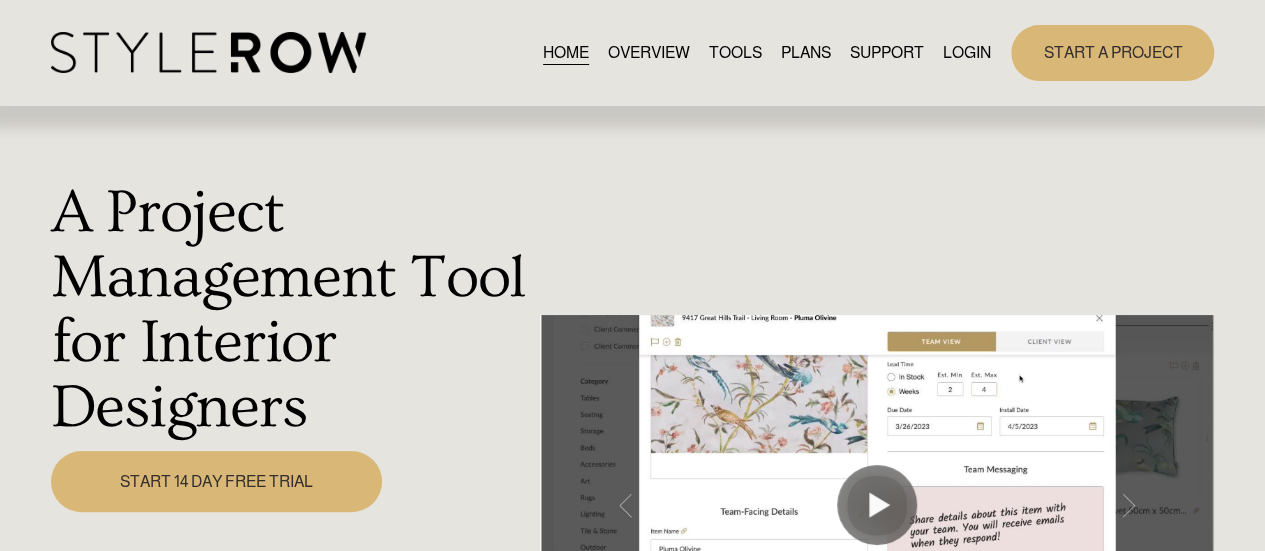 click on "PLANS" at bounding box center (806, 52) 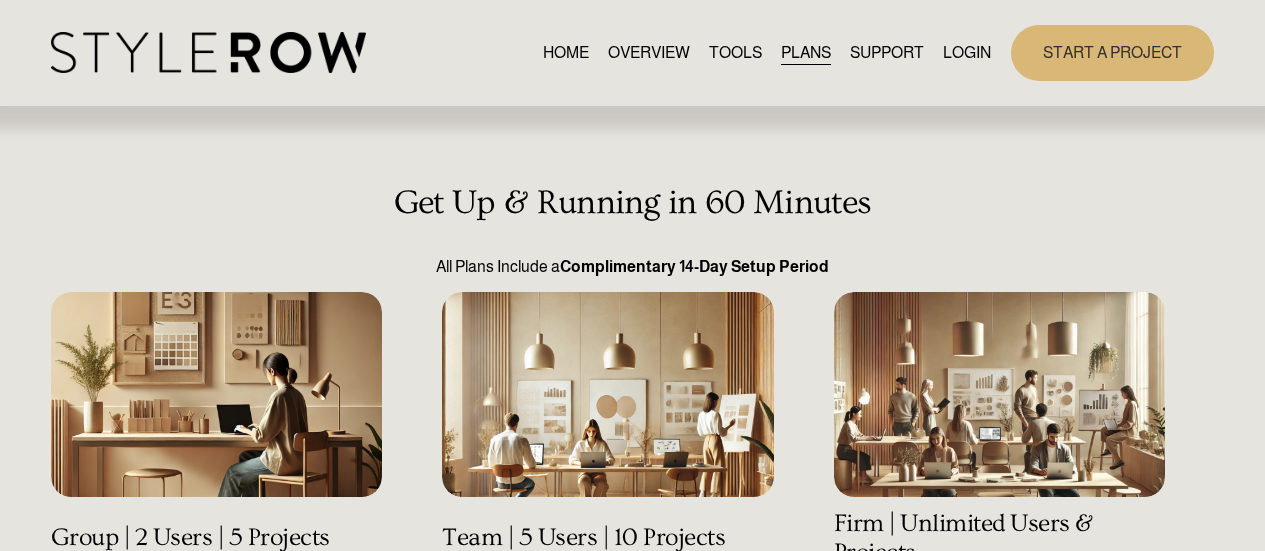 scroll, scrollTop: 0, scrollLeft: 0, axis: both 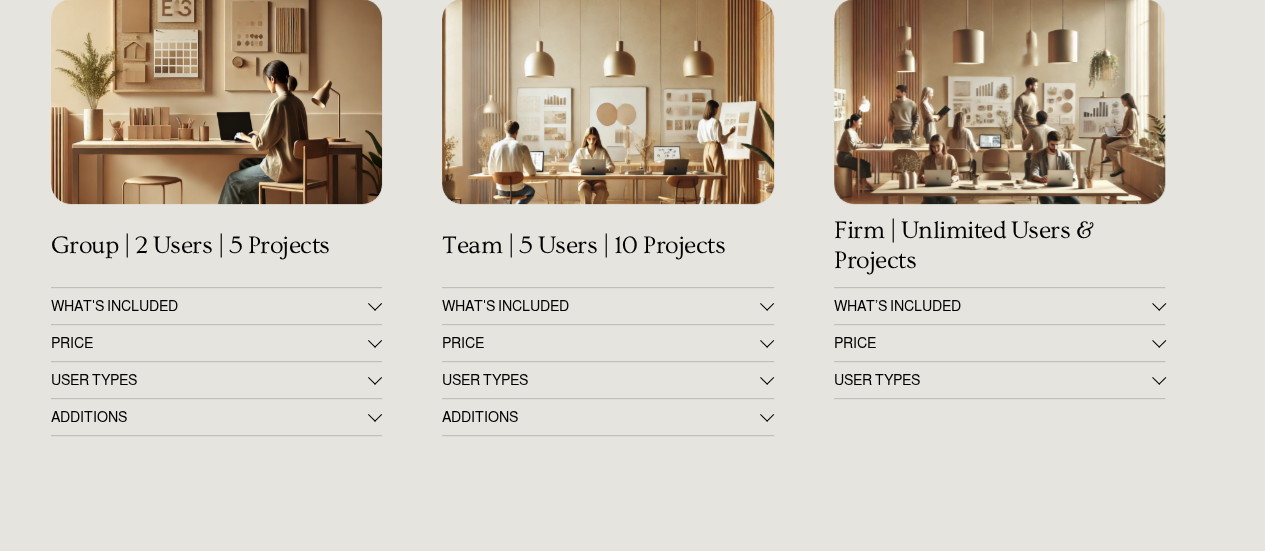 click at bounding box center [375, 341] 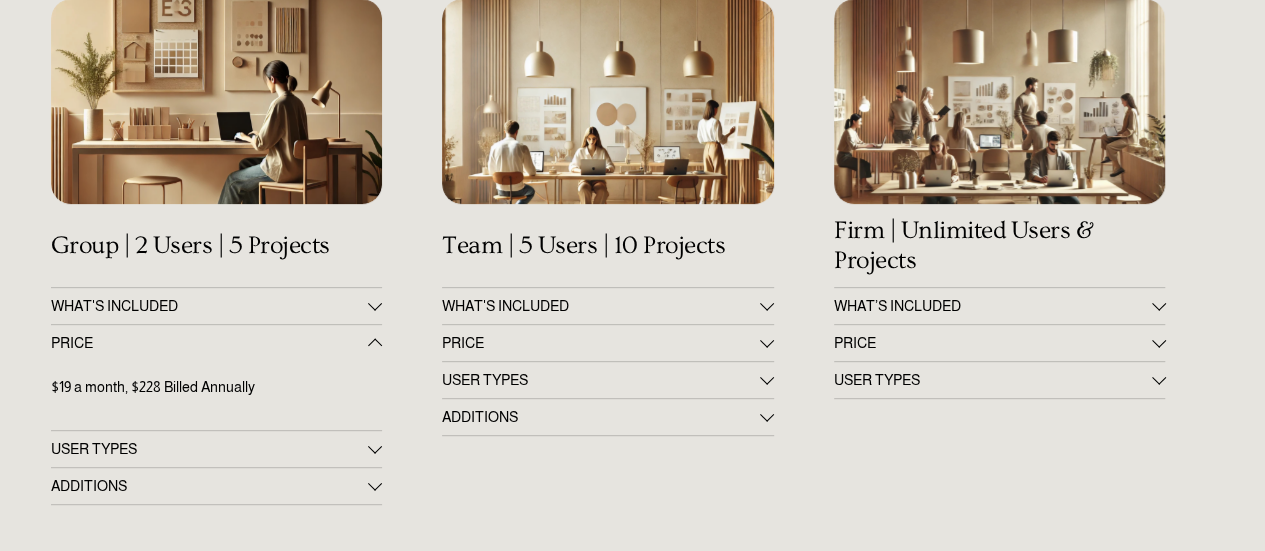 click at bounding box center [375, 446] 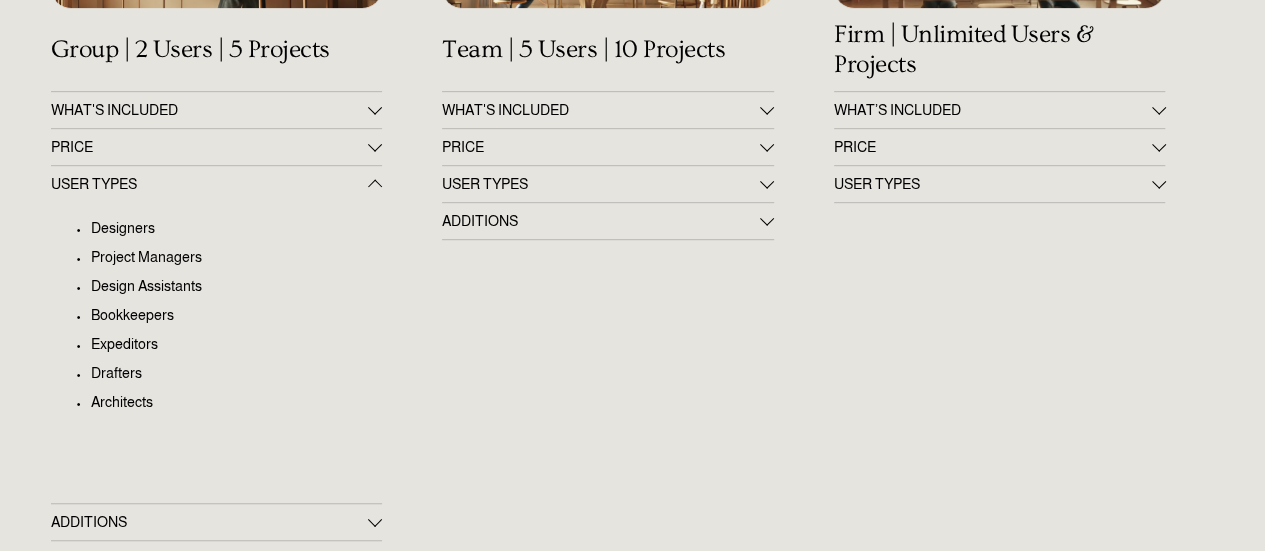 scroll, scrollTop: 500, scrollLeft: 0, axis: vertical 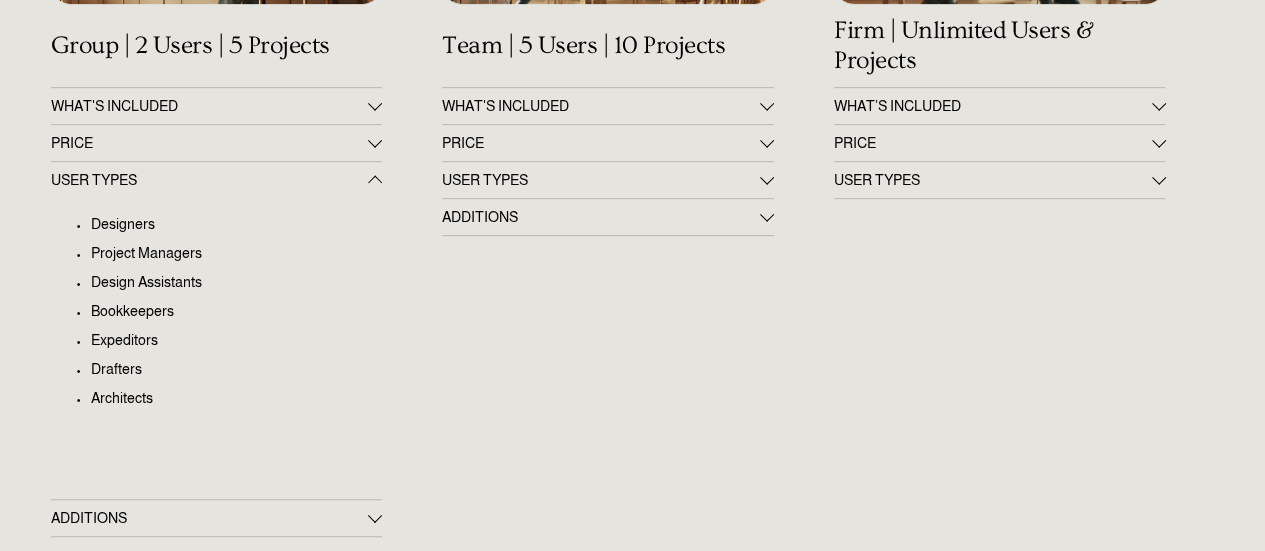 click at bounding box center [375, 104] 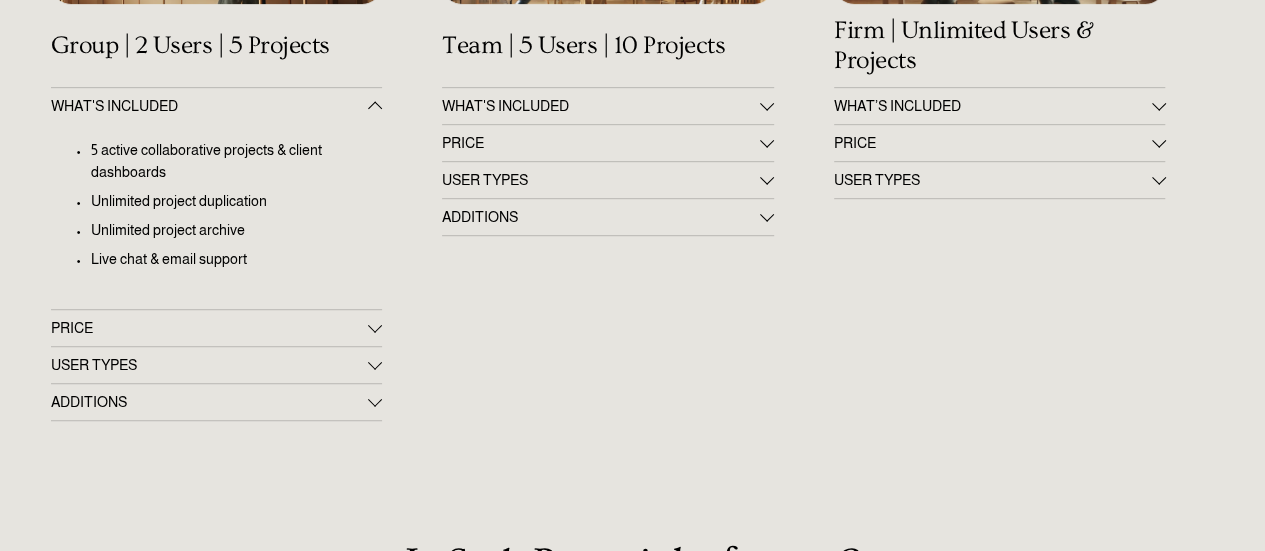 click at bounding box center [767, 141] 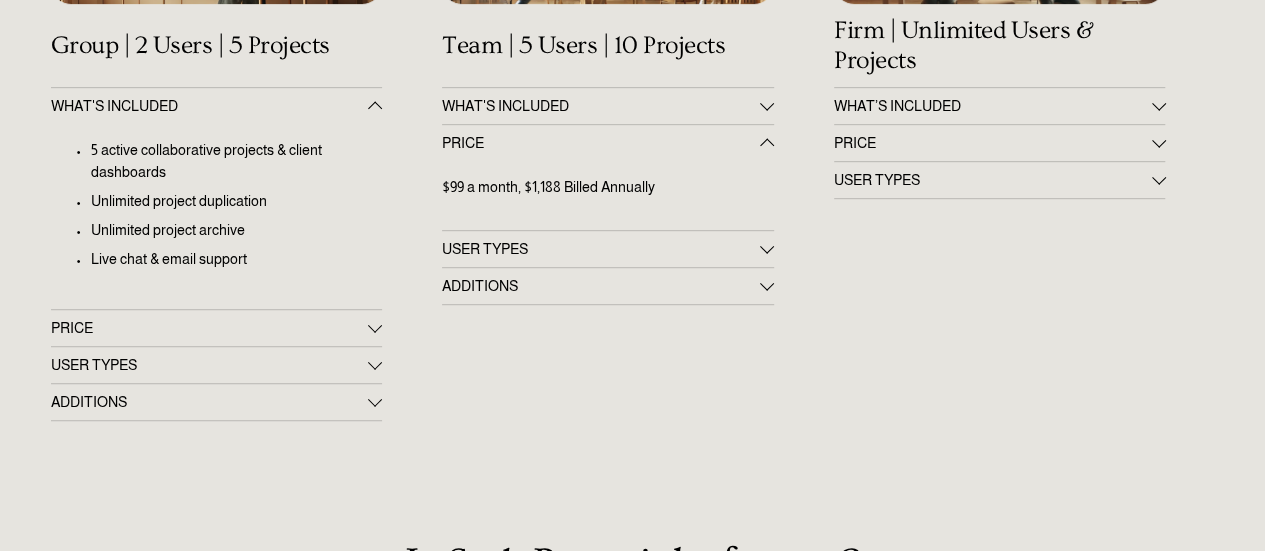 click at bounding box center [767, 104] 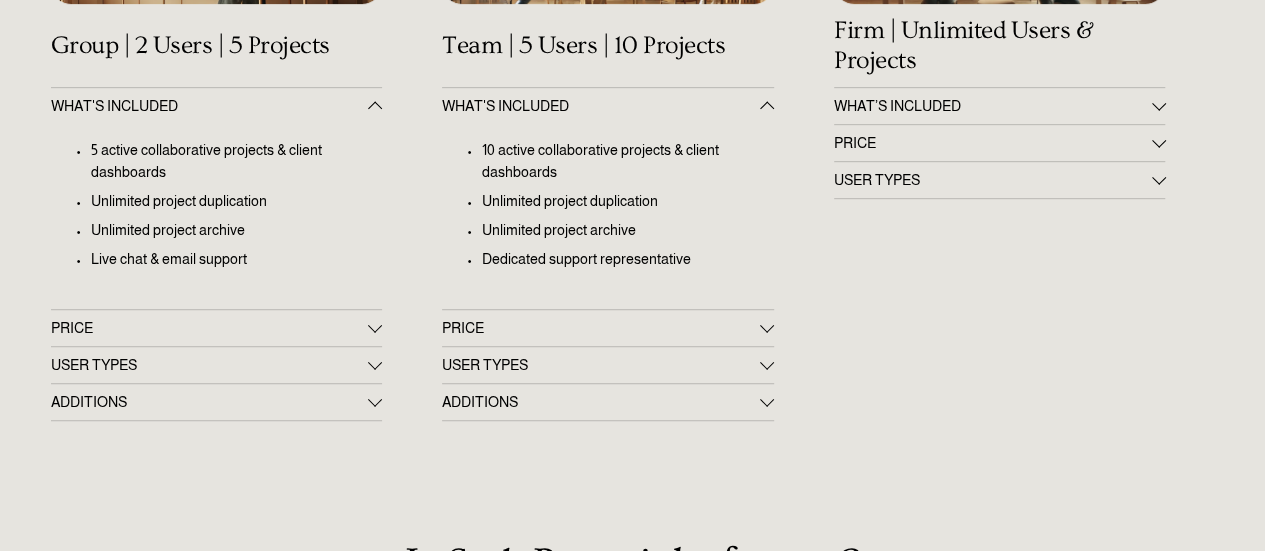 click at bounding box center (767, 362) 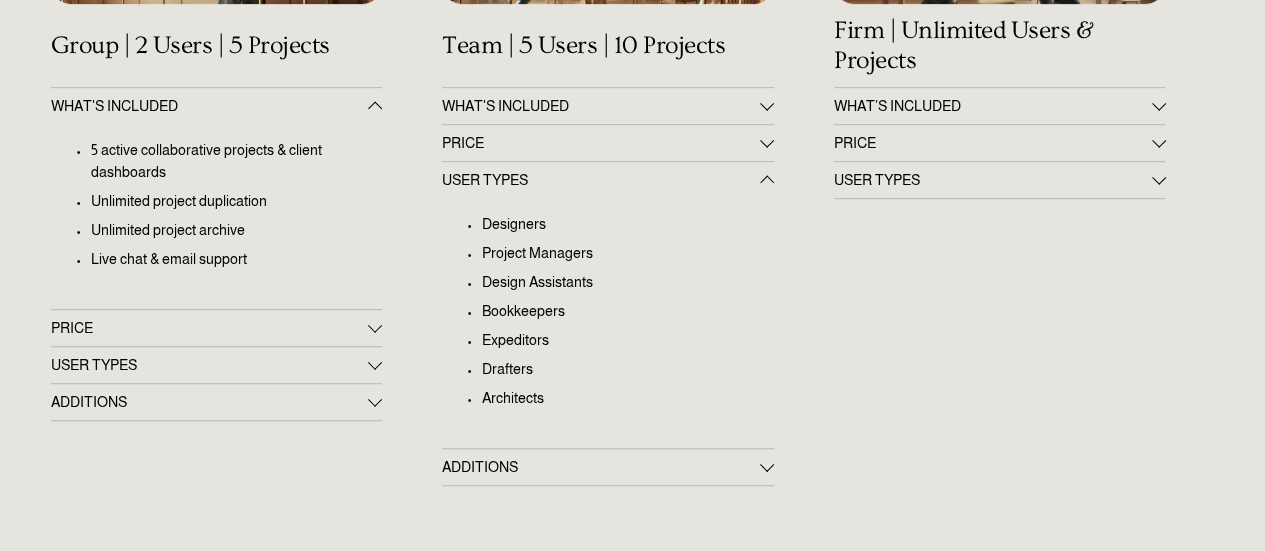 click at bounding box center [375, 399] 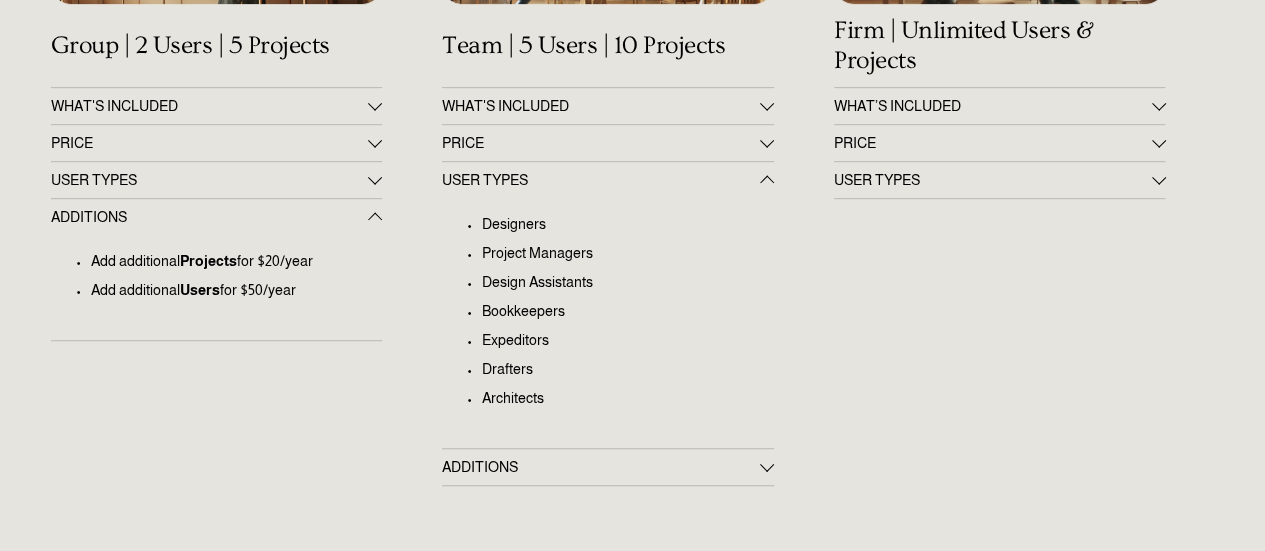 click at bounding box center [767, 464] 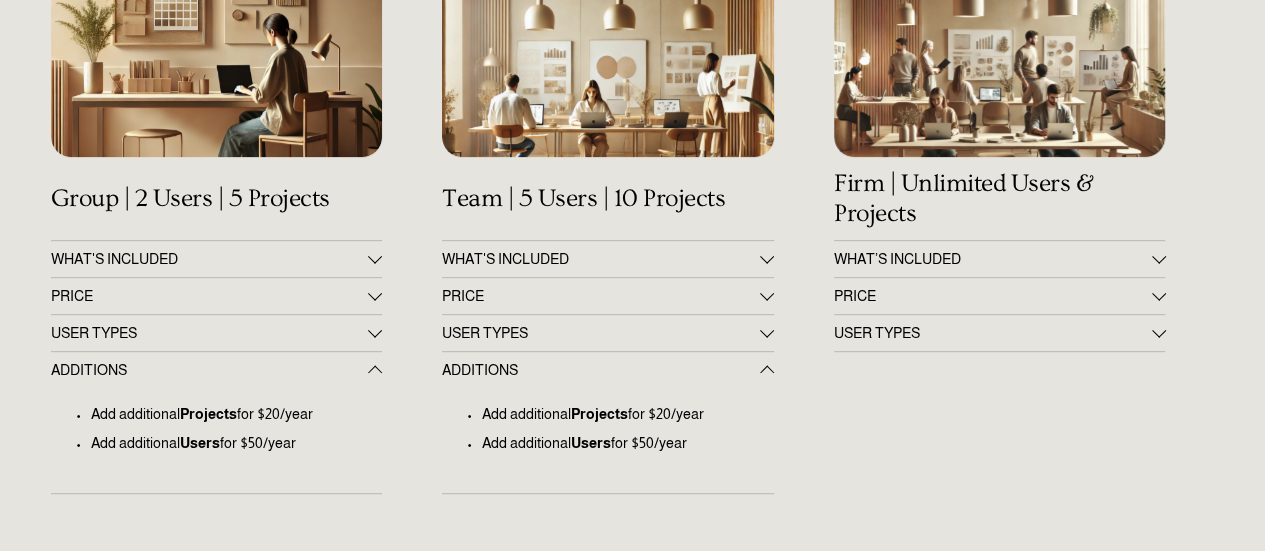 scroll, scrollTop: 400, scrollLeft: 0, axis: vertical 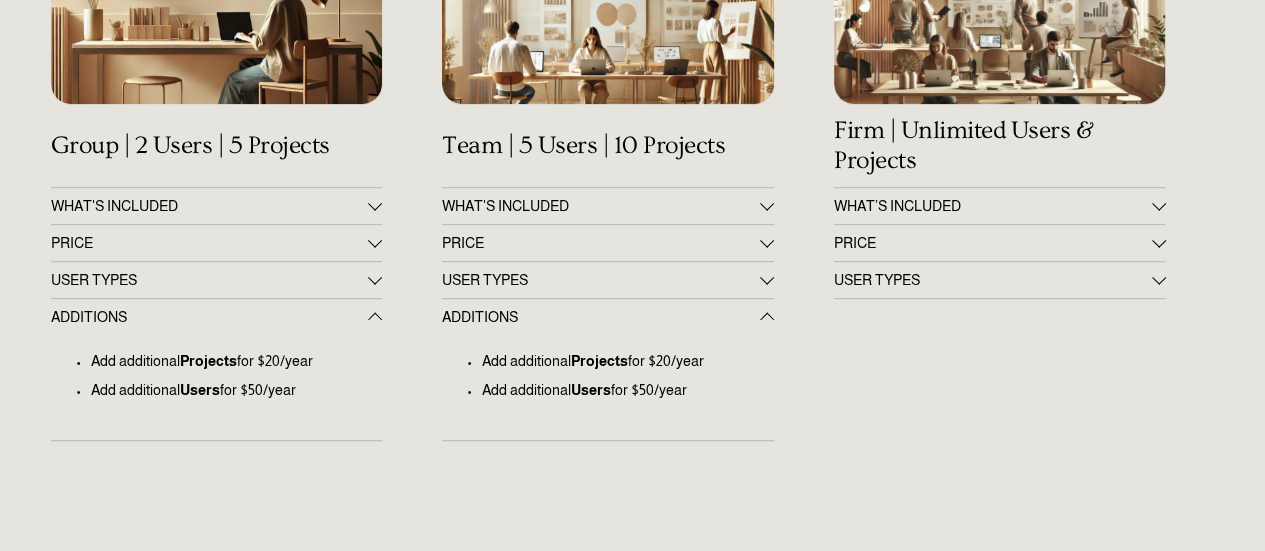 click at bounding box center [375, 241] 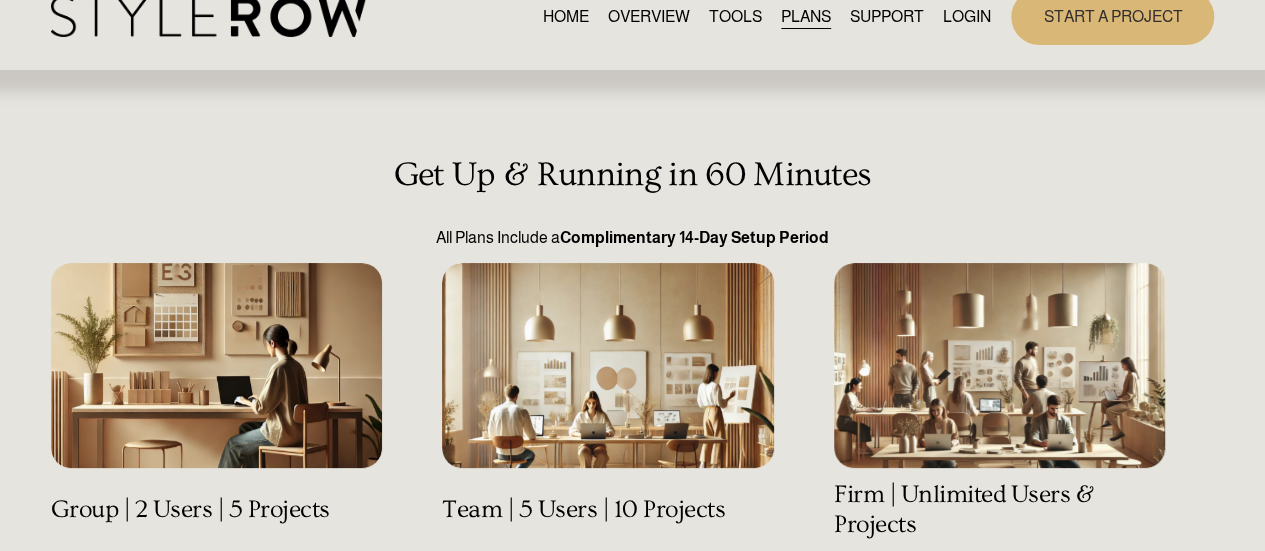scroll, scrollTop: 0, scrollLeft: 0, axis: both 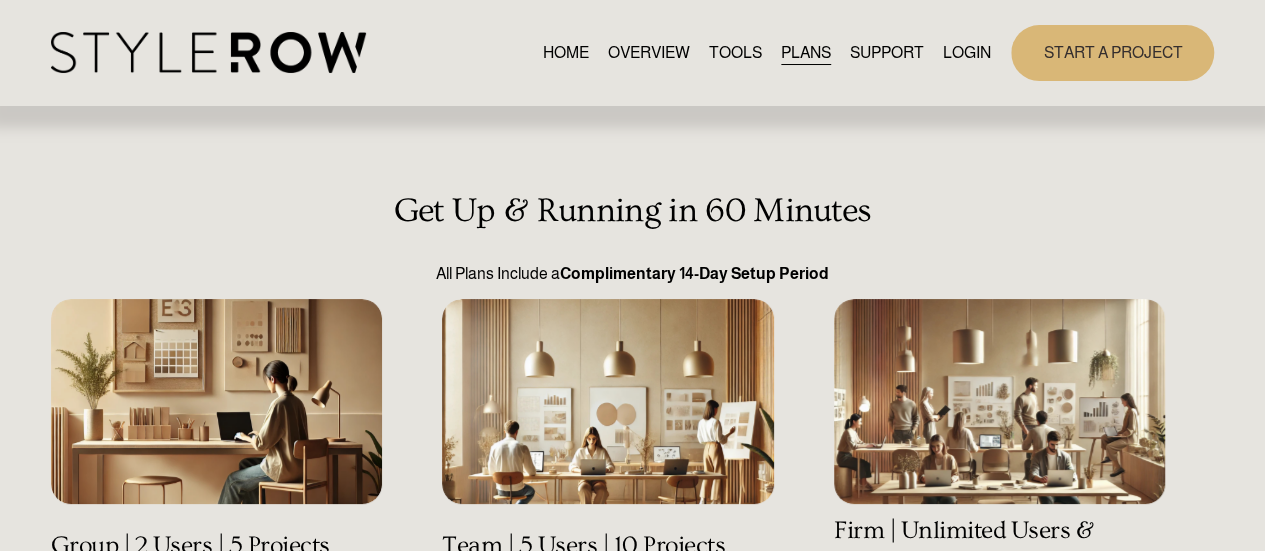 click on "START A PROJECT" at bounding box center [1112, 52] 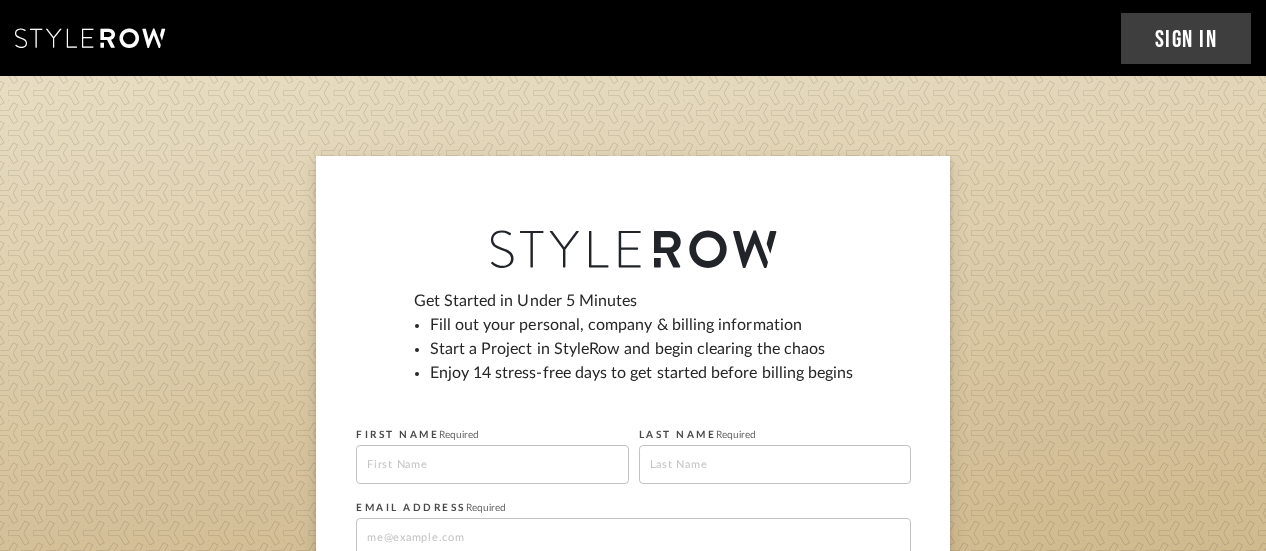scroll, scrollTop: 0, scrollLeft: 0, axis: both 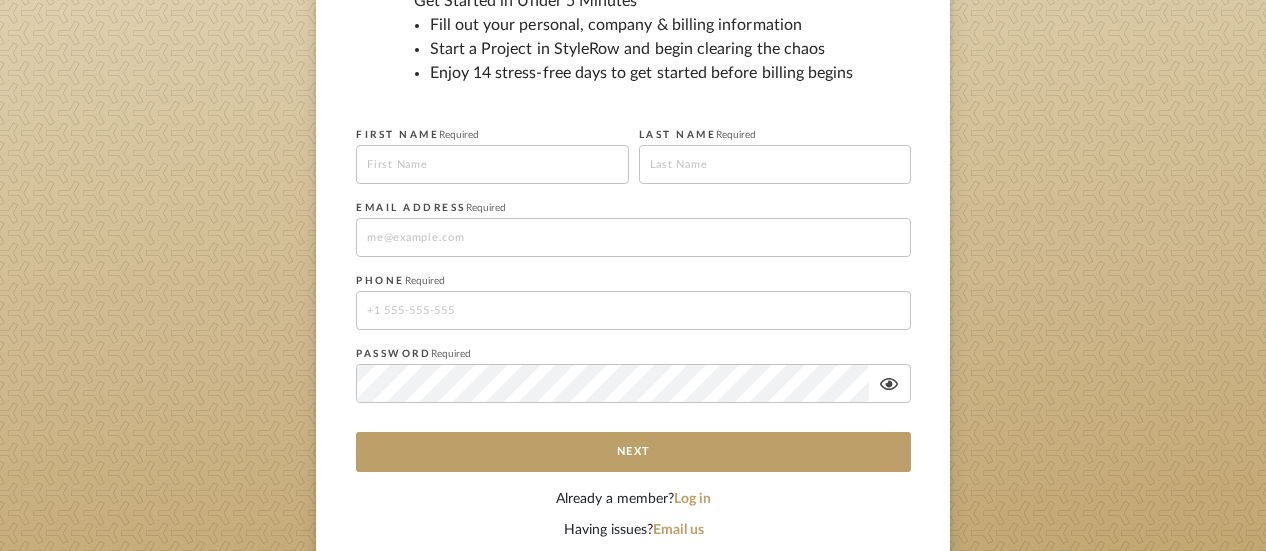 click at bounding box center (492, 164) 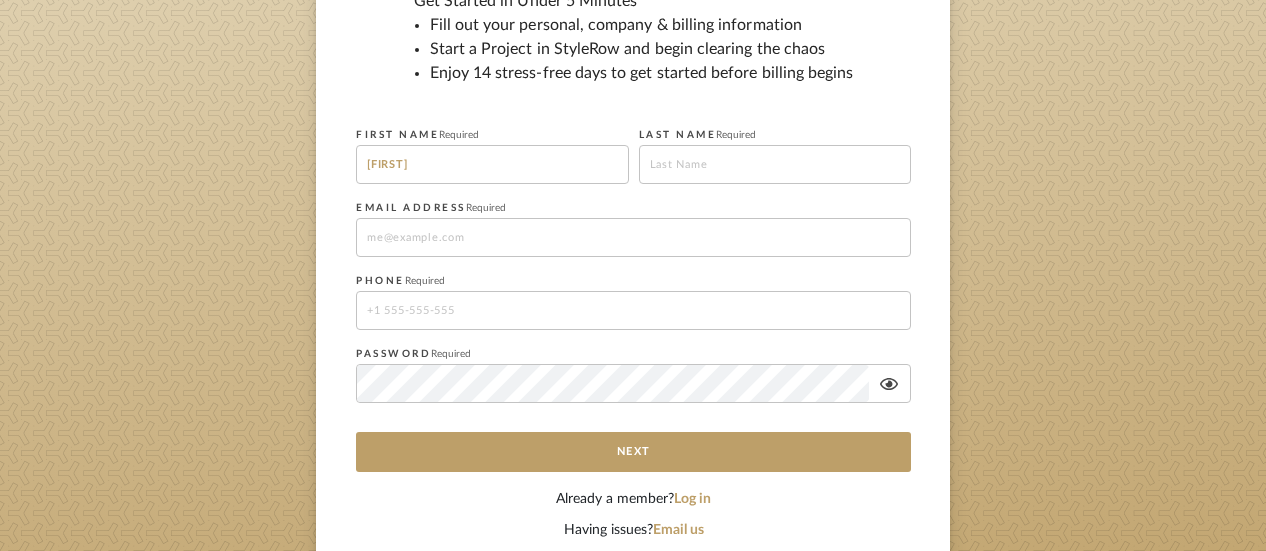 type on "[FIRST]" 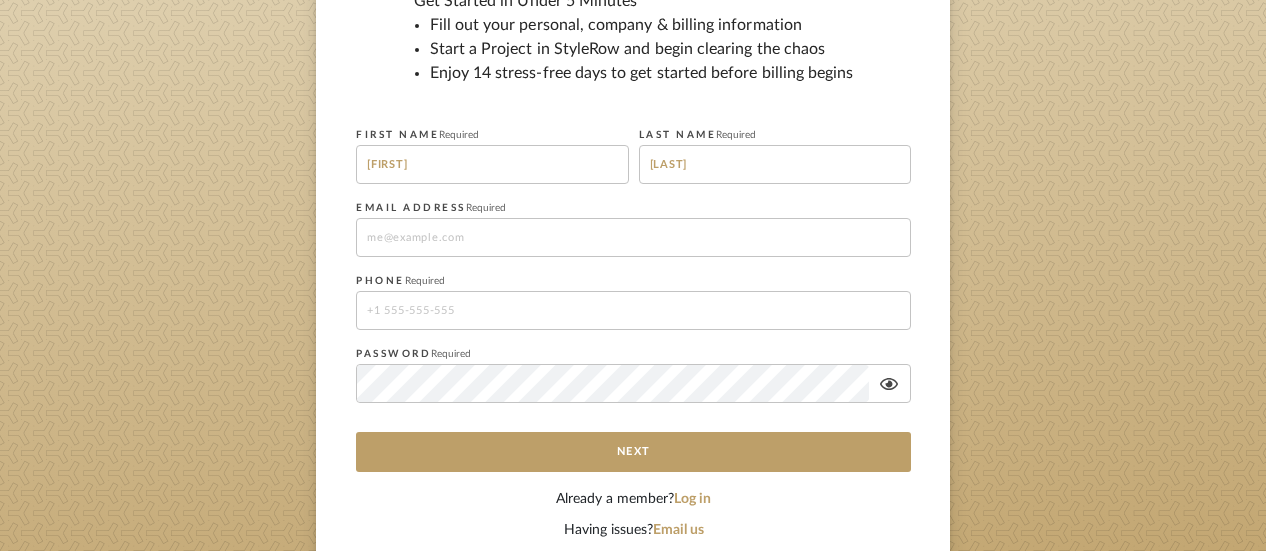 type on "[LAST]" 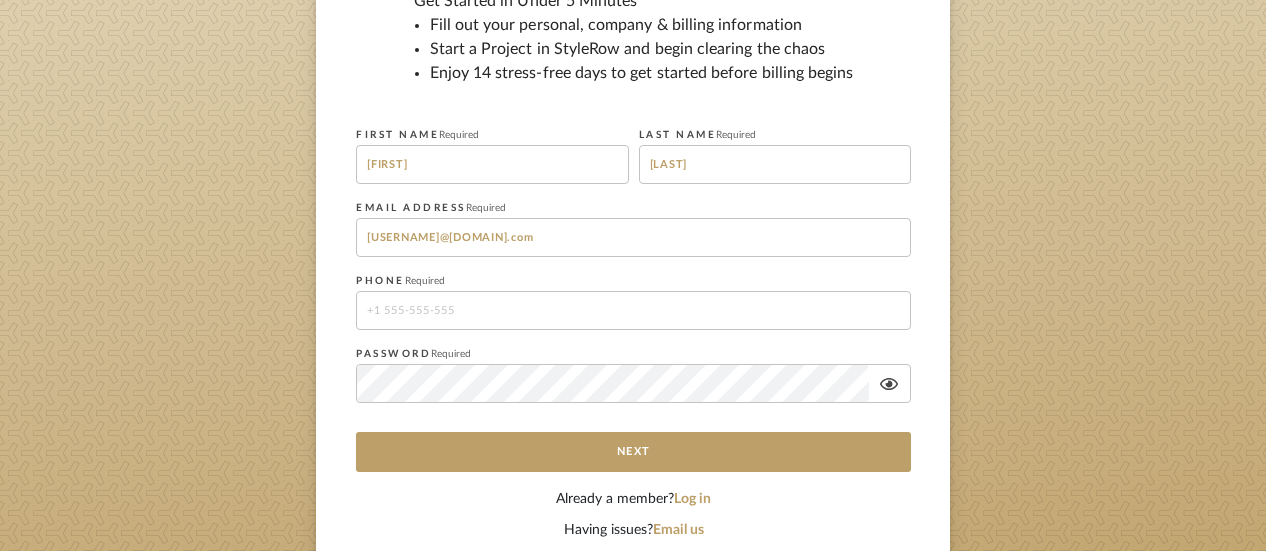 type on "[USERNAME]@[DOMAIN].com" 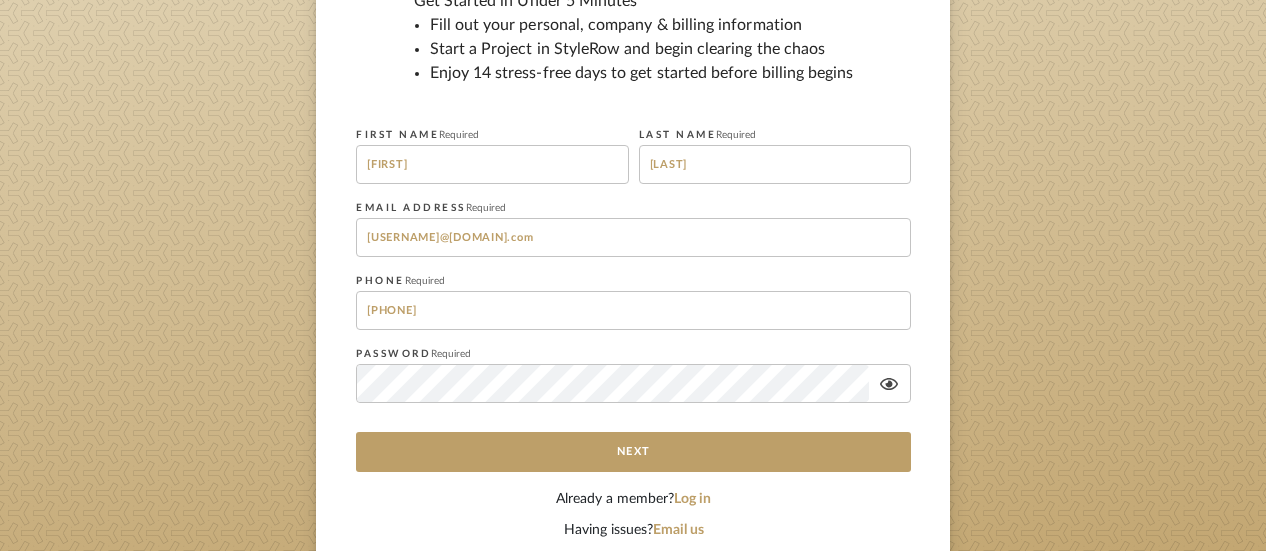 type on "[PHONE]" 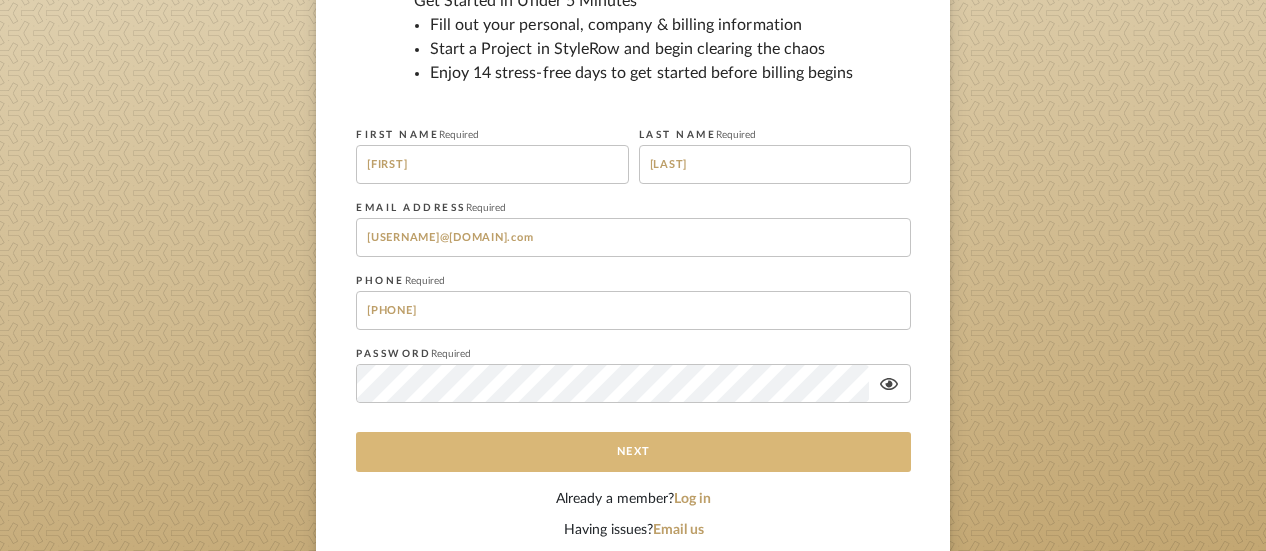 click on "Next" at bounding box center [633, 452] 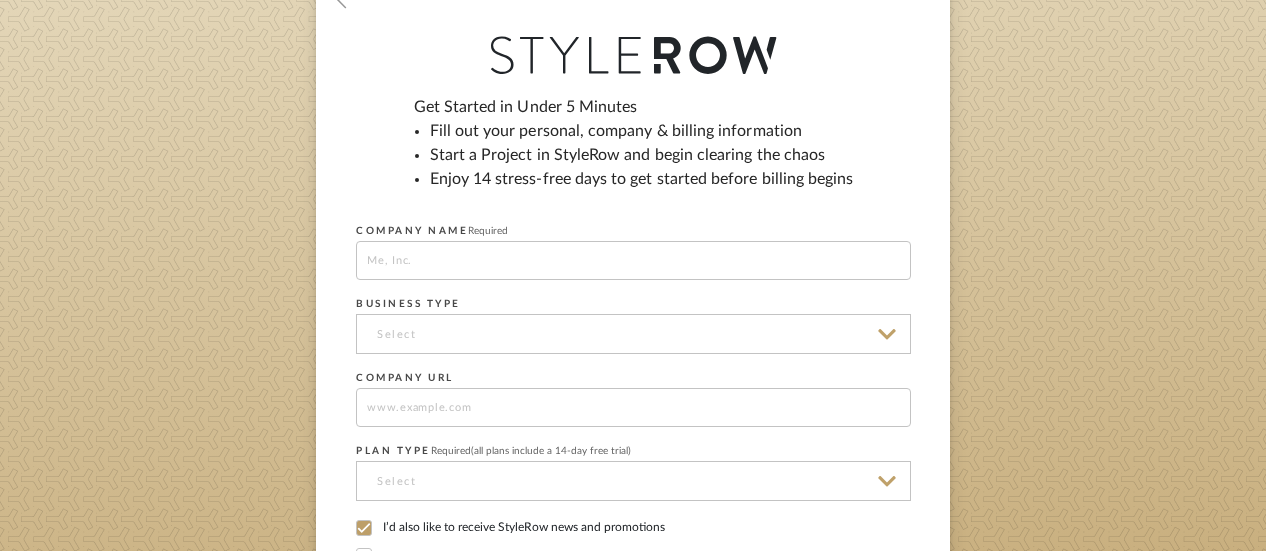 scroll, scrollTop: 200, scrollLeft: 0, axis: vertical 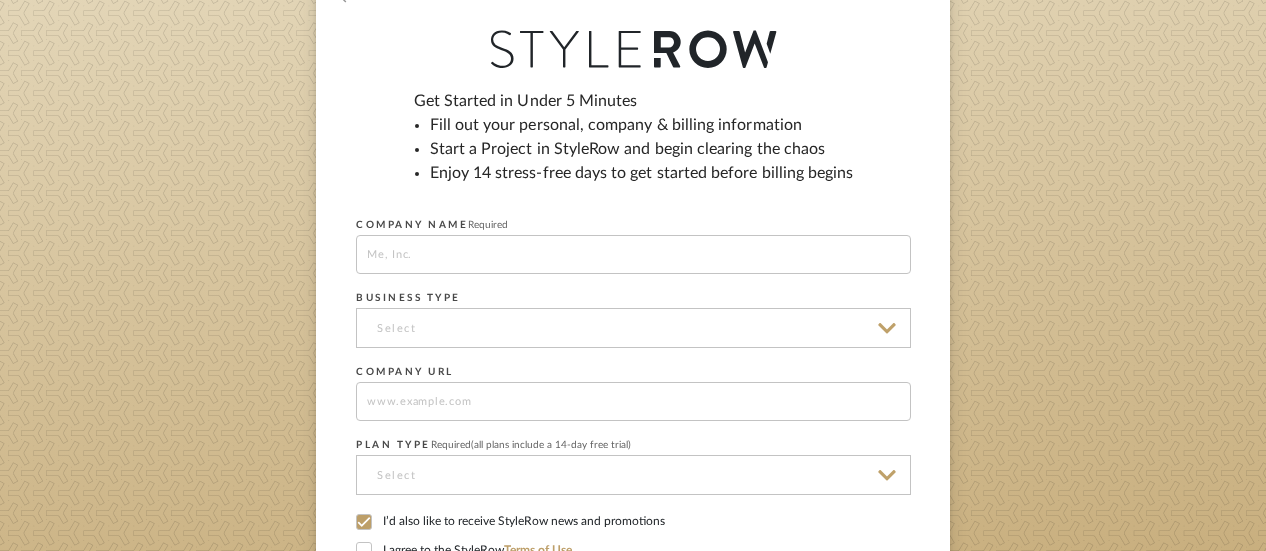click at bounding box center [633, 254] 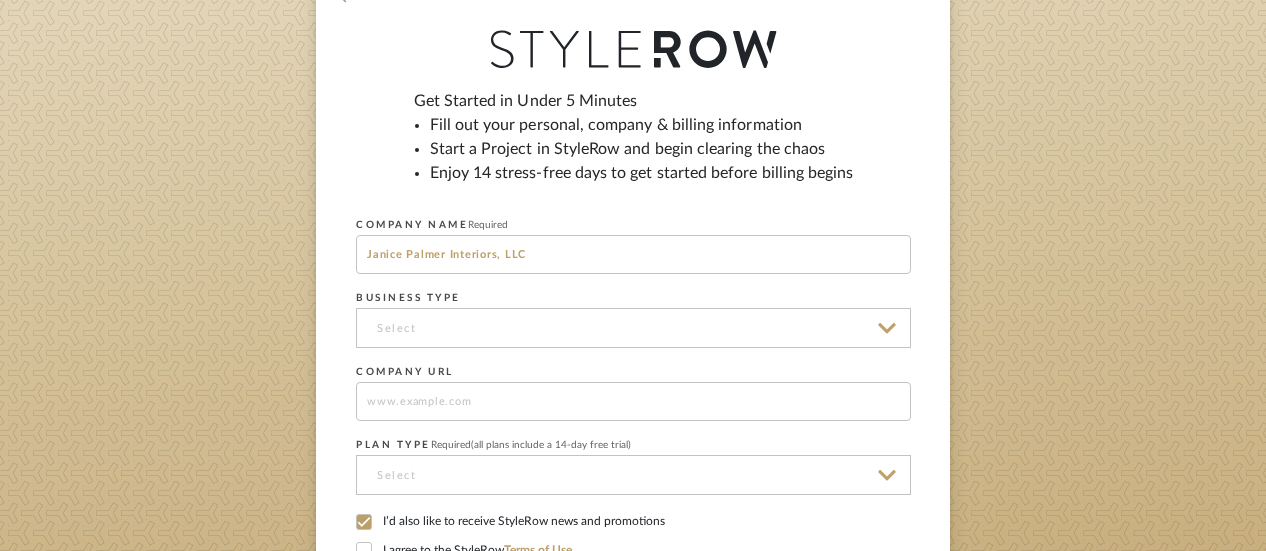 type on "Janice Palmer Interiors, LLC" 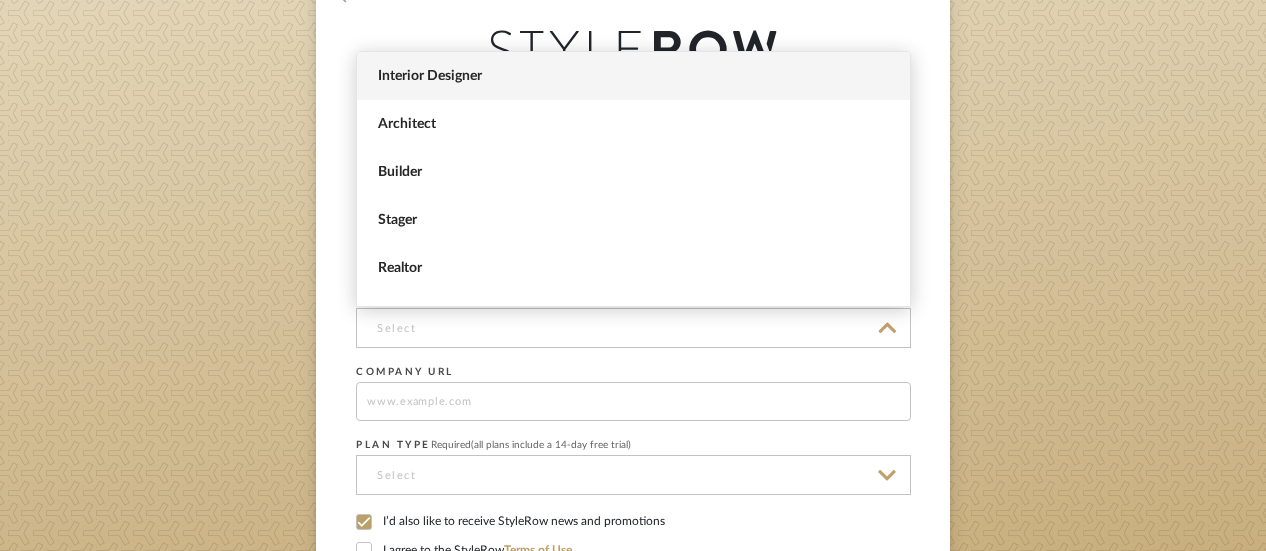 click on "Interior Designer" at bounding box center (636, 76) 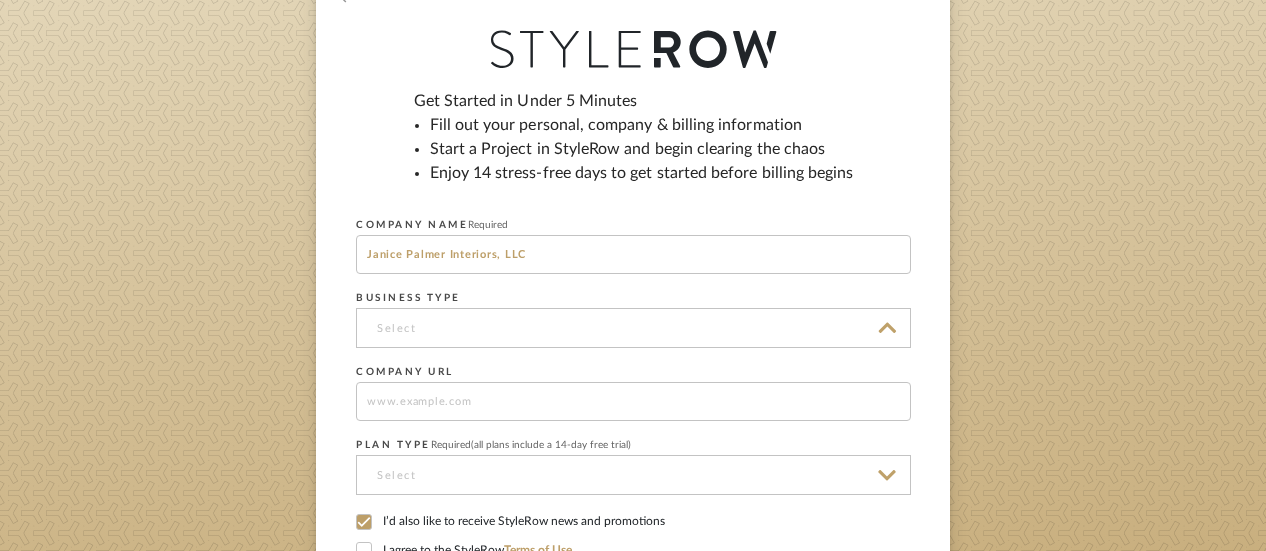 type on "Interior Designer" 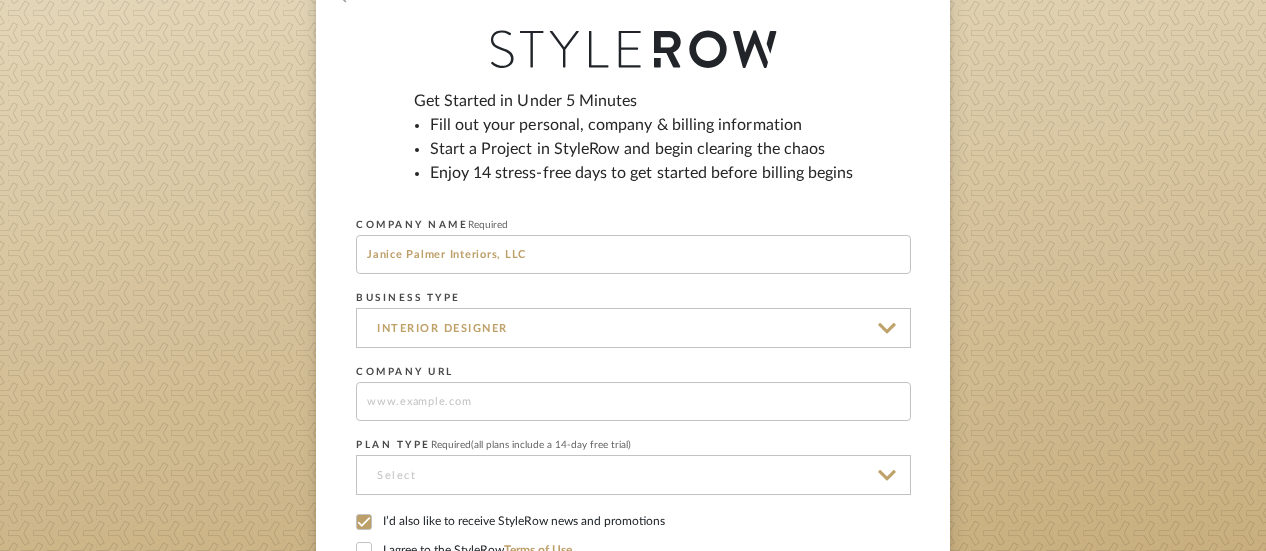 click at bounding box center (633, 401) 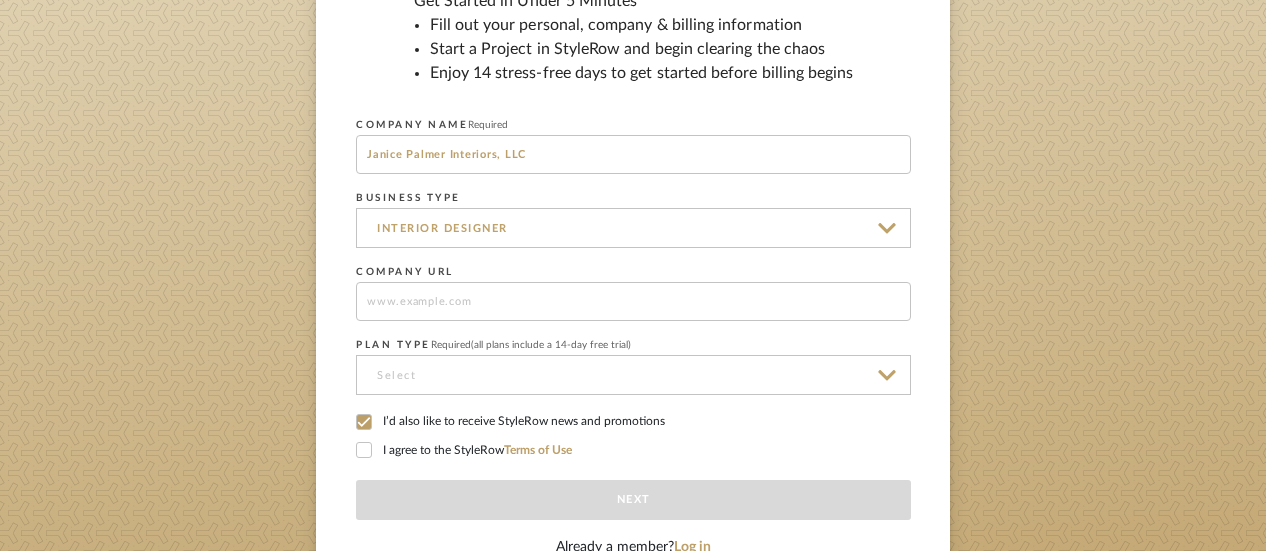 click at bounding box center [633, 375] 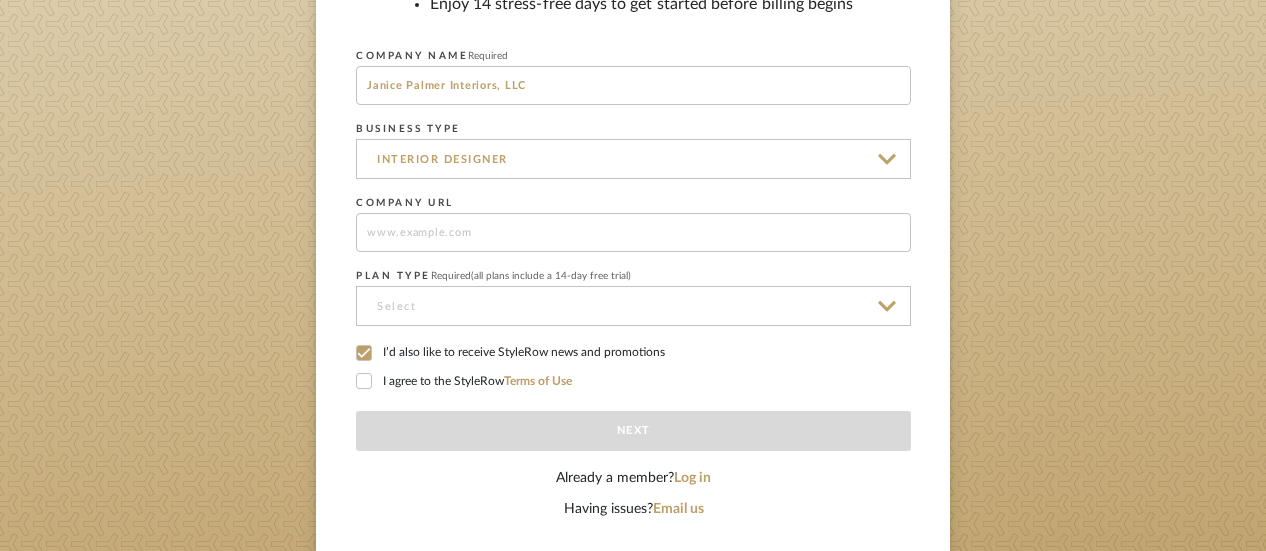 scroll, scrollTop: 400, scrollLeft: 0, axis: vertical 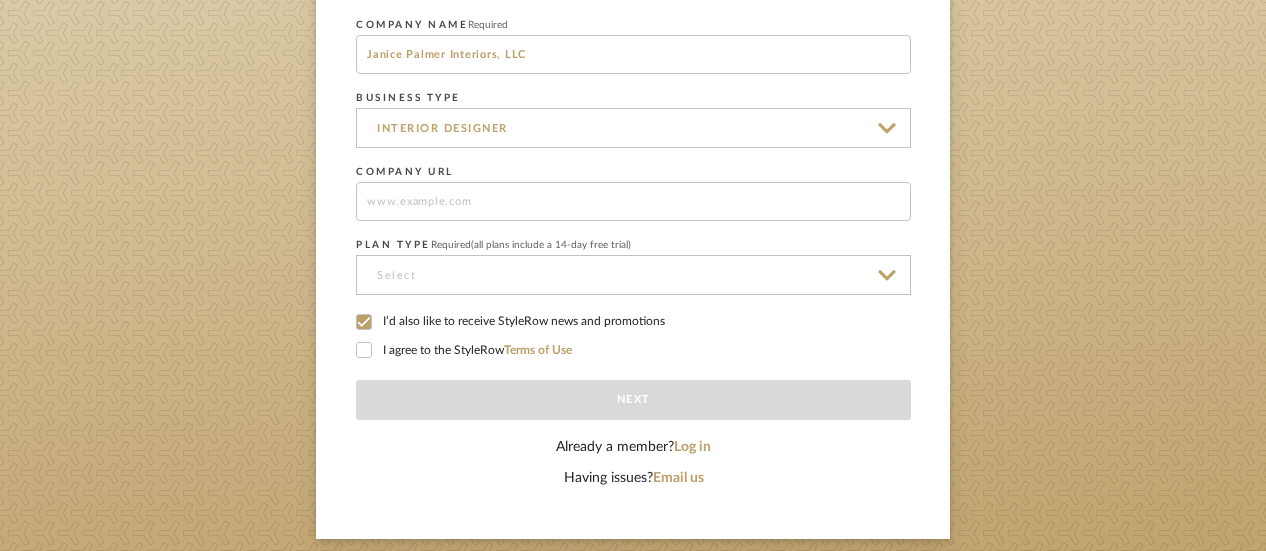 click at bounding box center [633, 275] 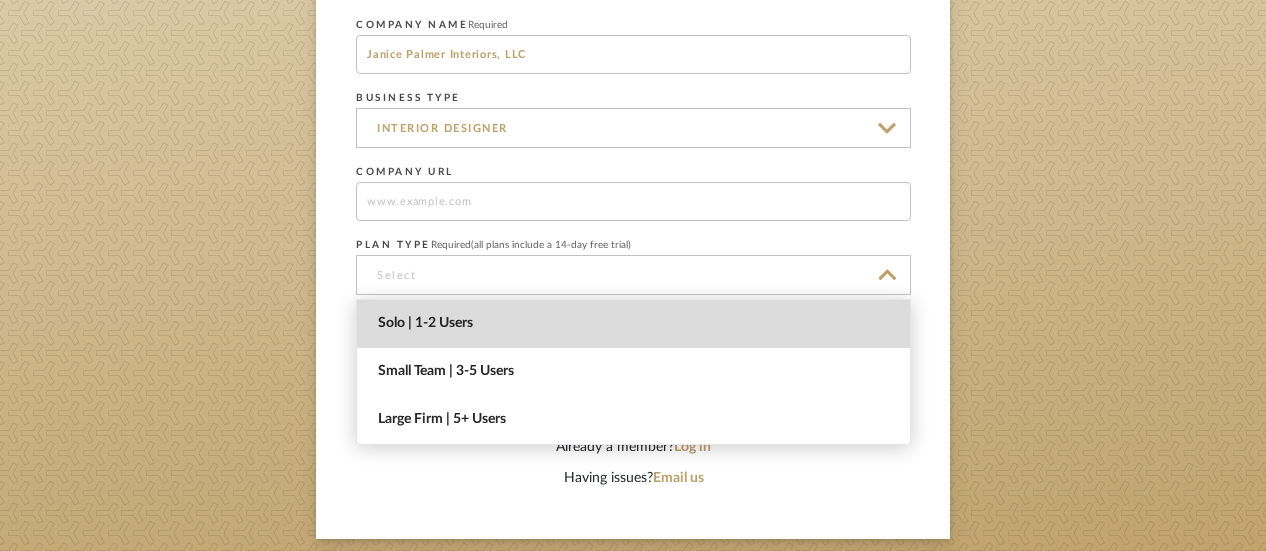 click on "Solo | 1-2 Users" at bounding box center [636, 323] 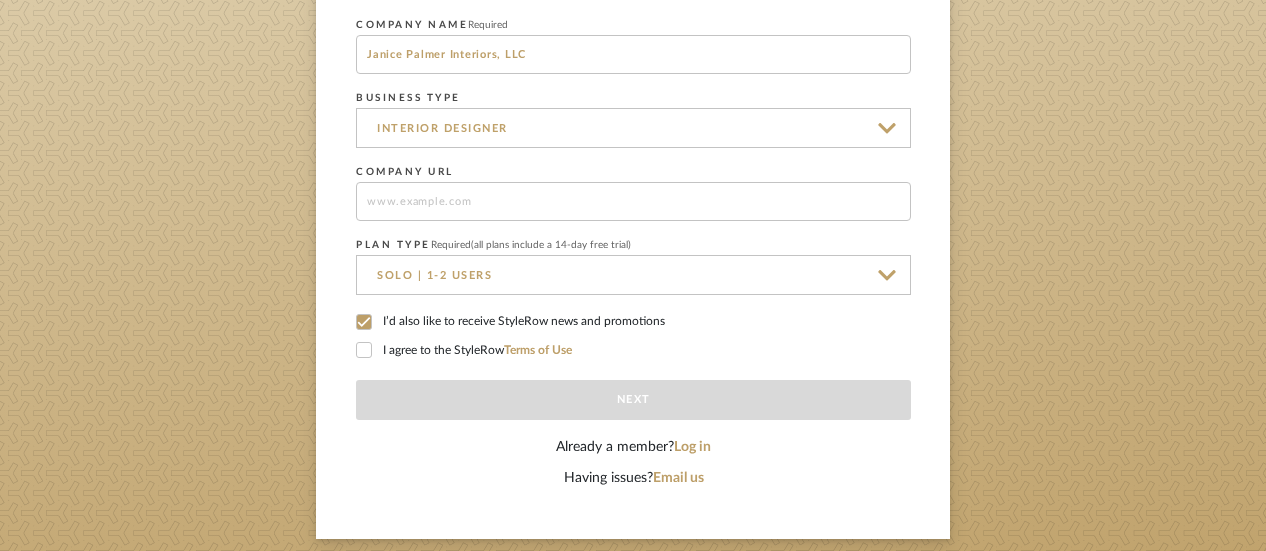 click 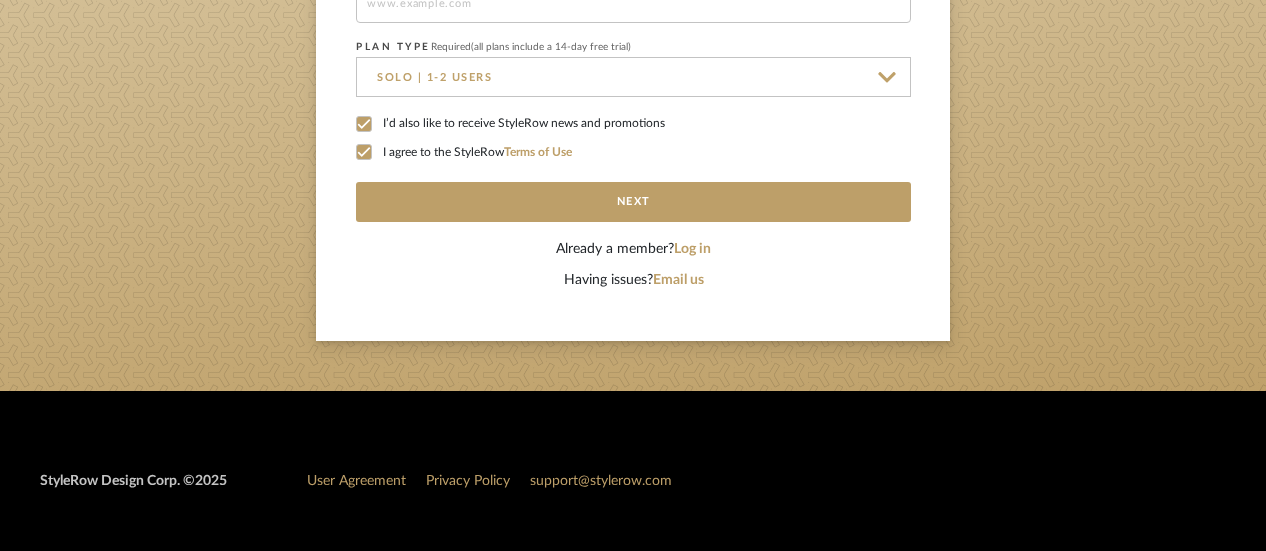 scroll, scrollTop: 600, scrollLeft: 0, axis: vertical 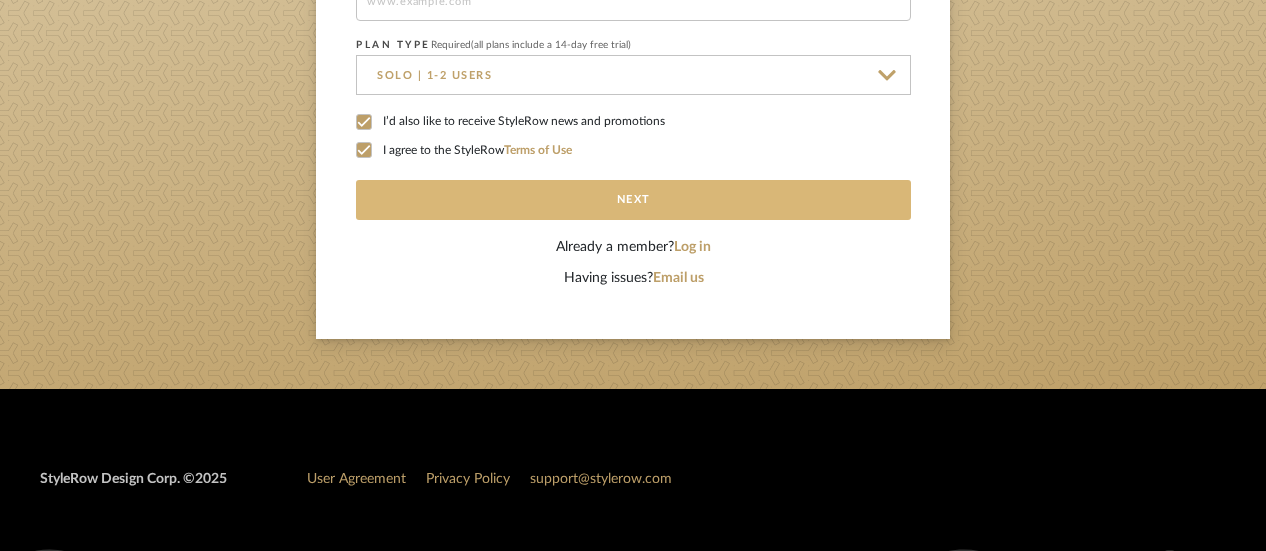 click on "Next" 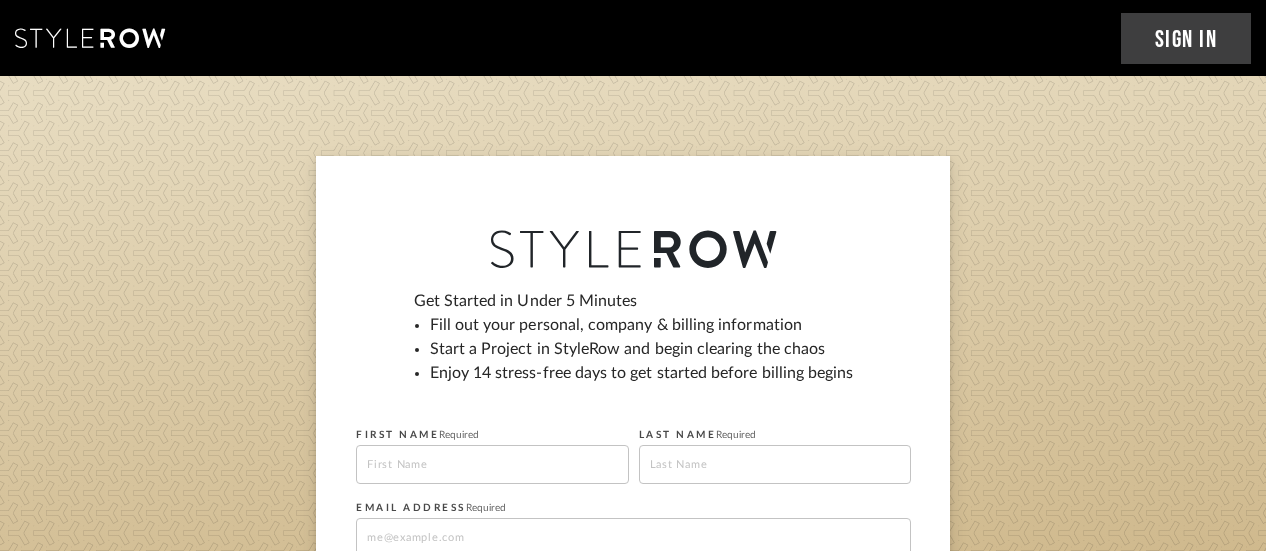 scroll, scrollTop: 0, scrollLeft: 0, axis: both 